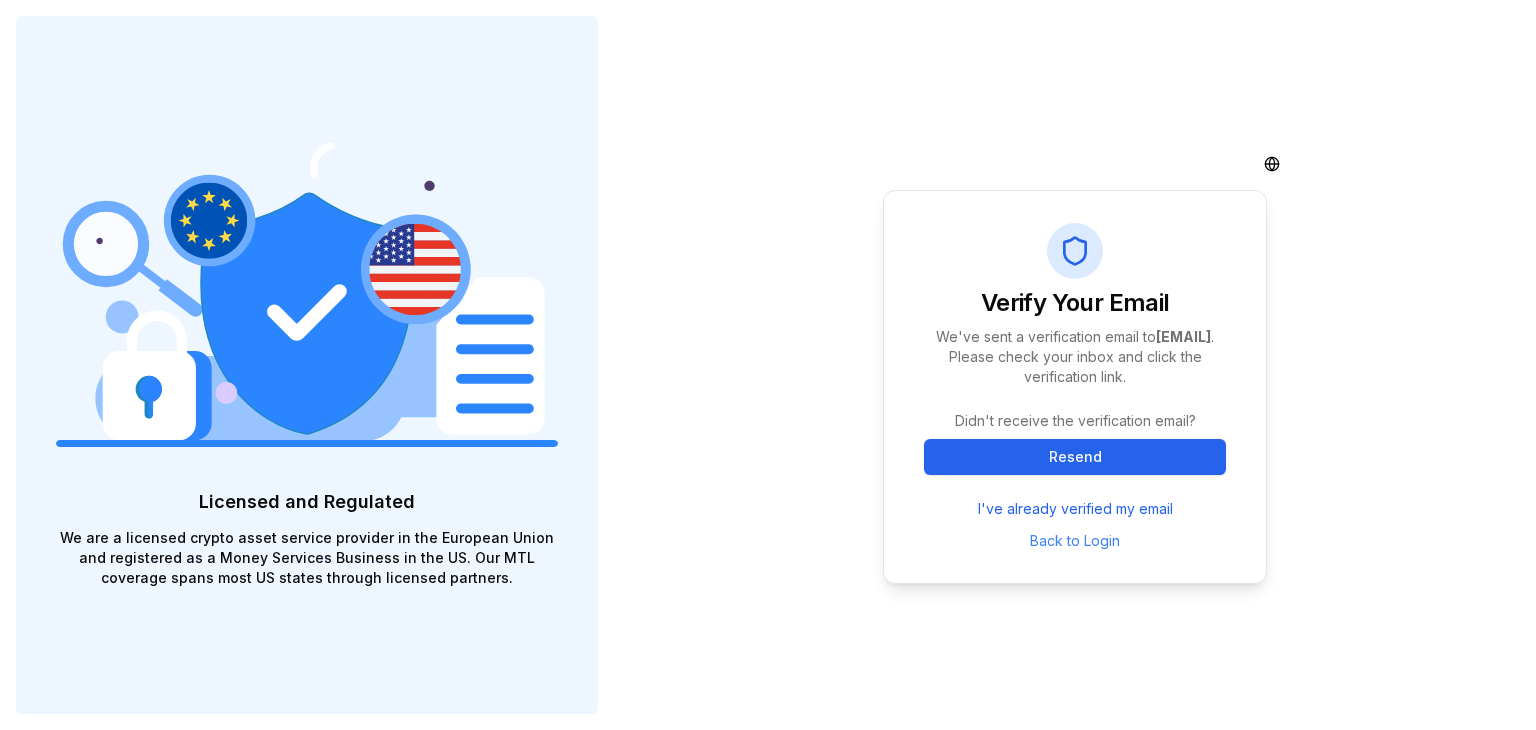 scroll, scrollTop: 0, scrollLeft: 0, axis: both 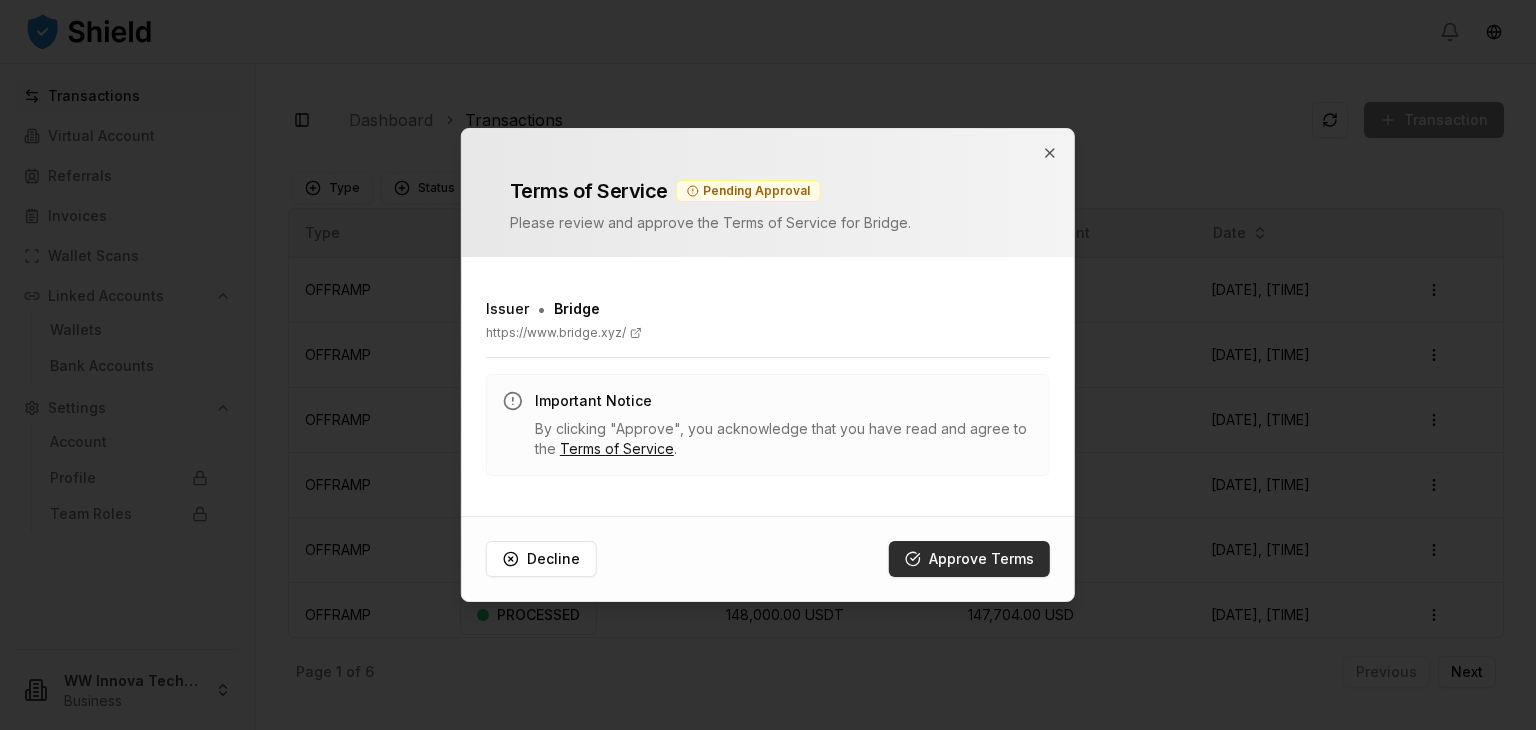 click on "Approve Terms" at bounding box center (969, 559) 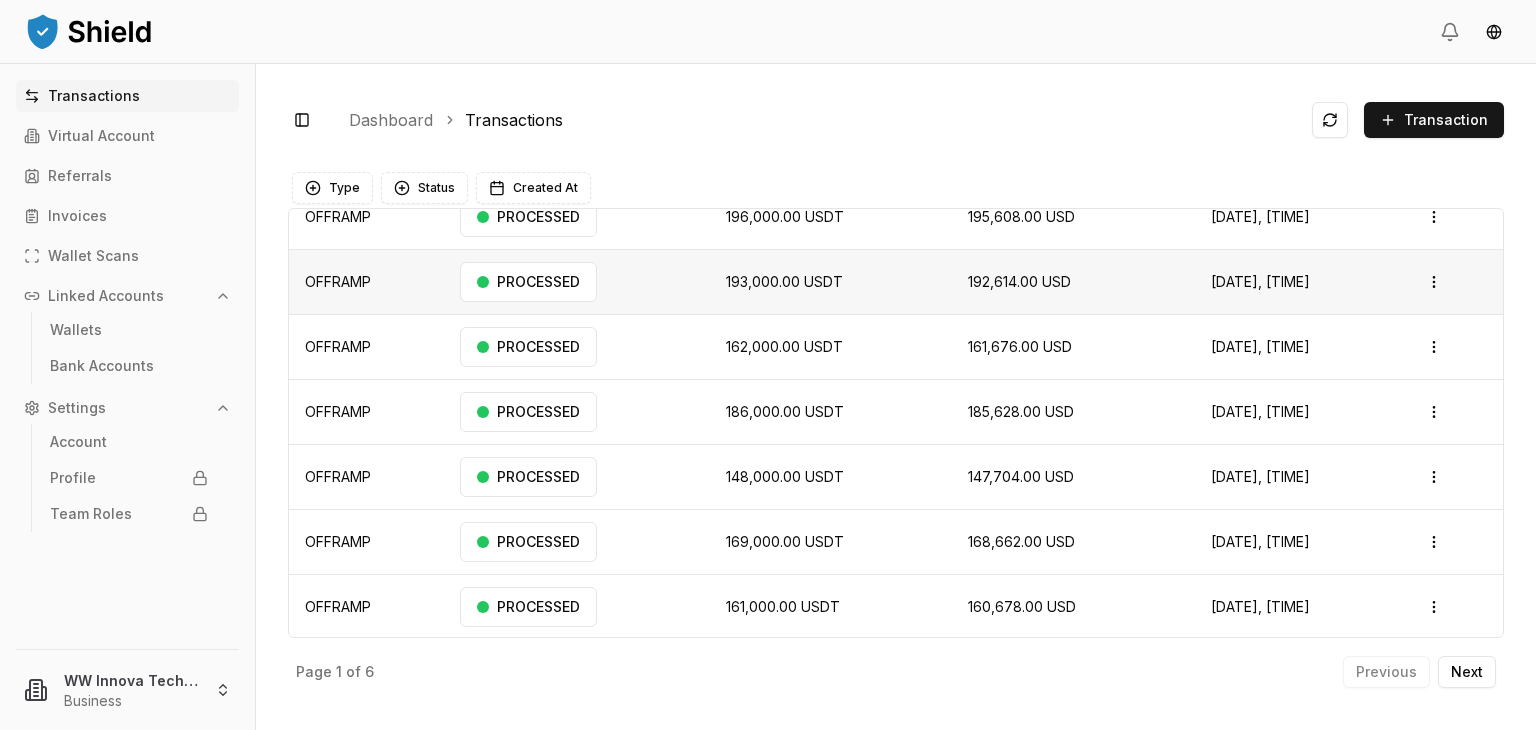 scroll, scrollTop: 0, scrollLeft: 0, axis: both 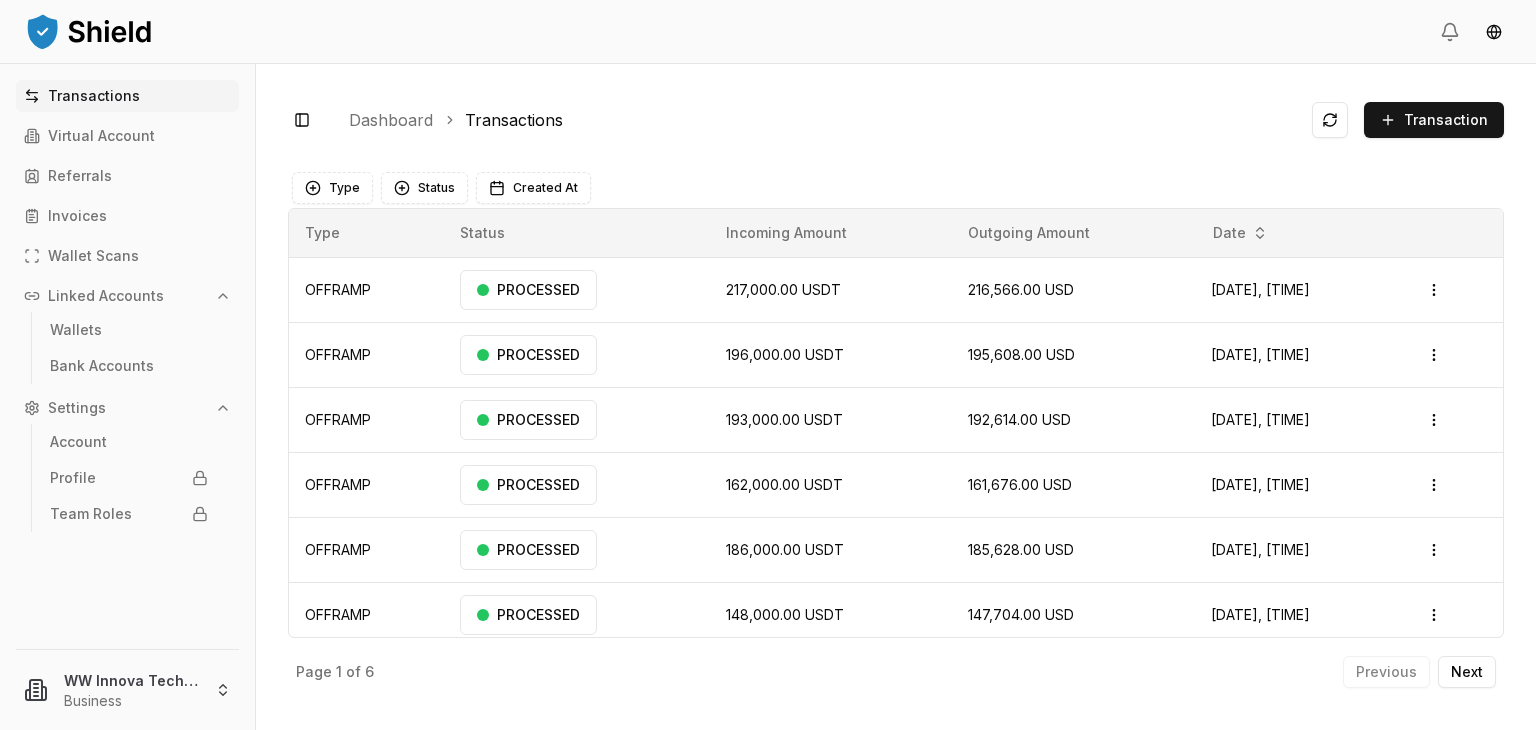 click on "Dashboard Transactions" at bounding box center (814, 120) 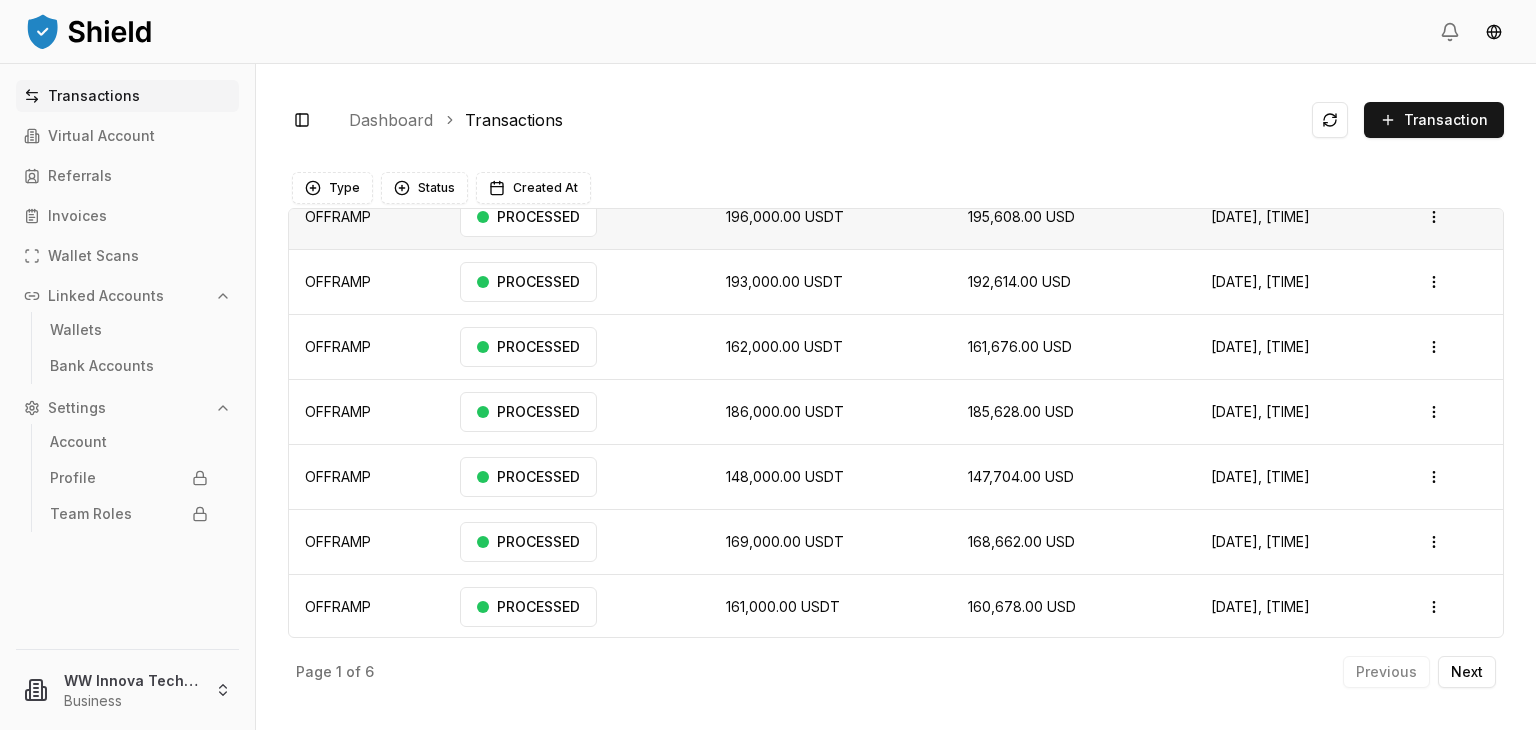 scroll, scrollTop: 0, scrollLeft: 0, axis: both 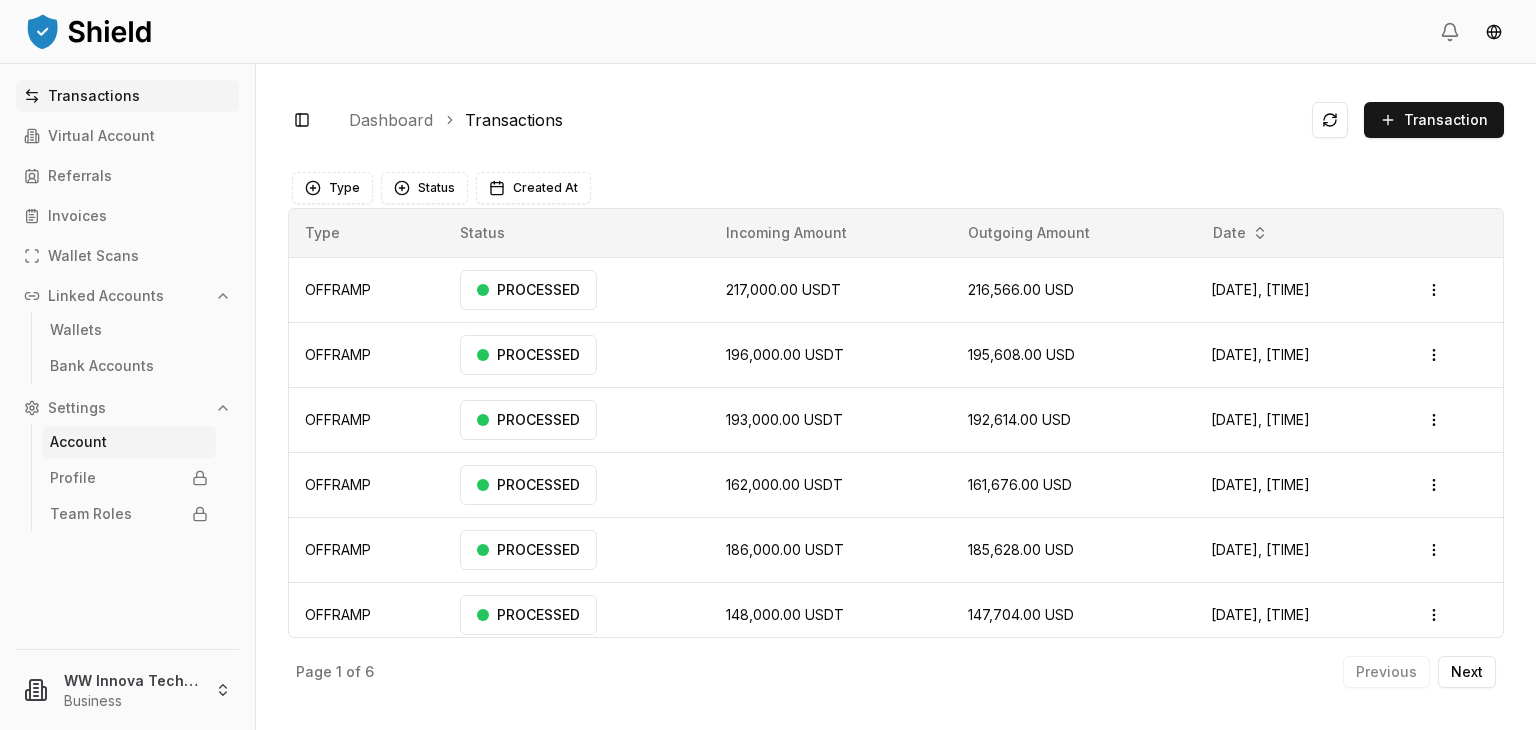 click on "Account" at bounding box center [78, 442] 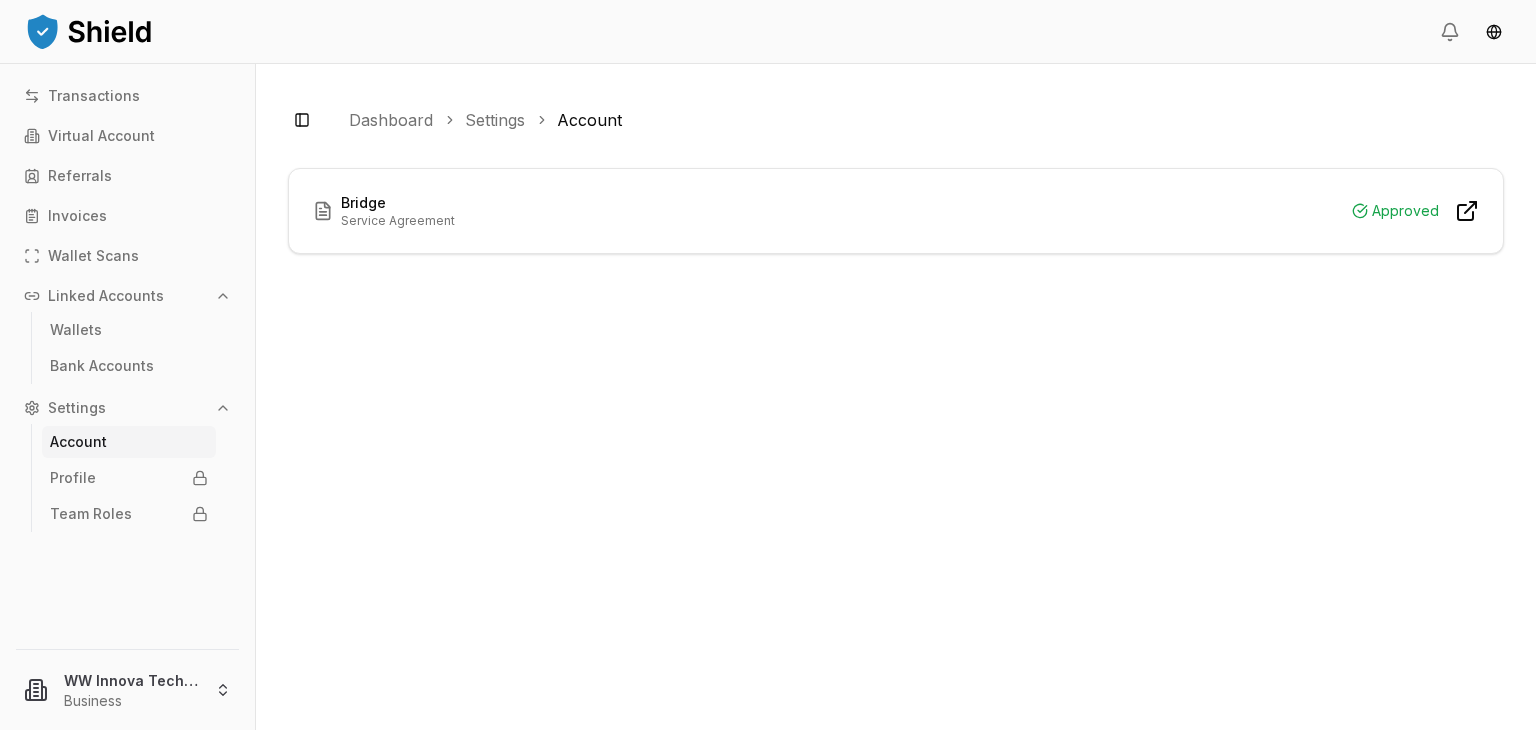 click on "Account" at bounding box center [129, 442] 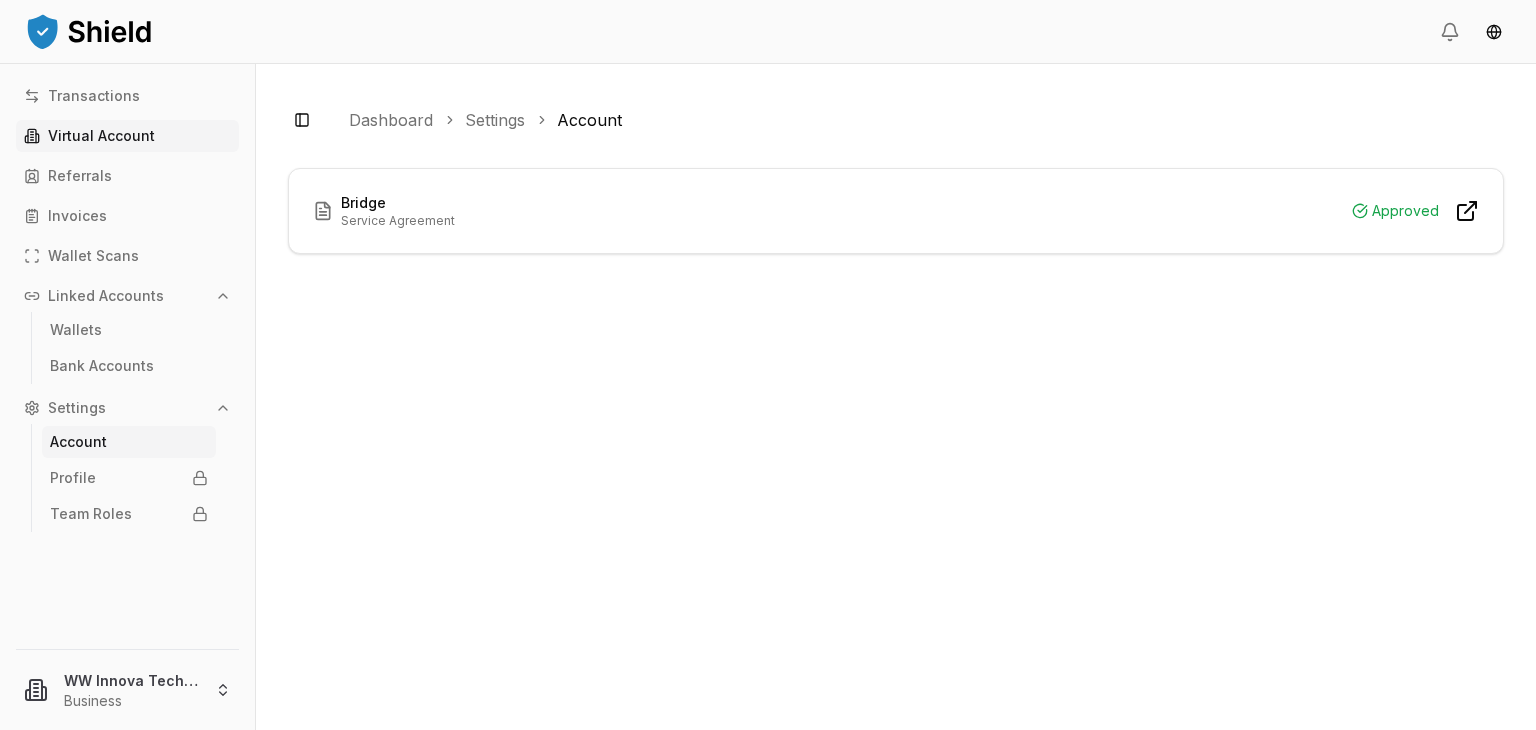 click on "Virtual Account" at bounding box center (127, 136) 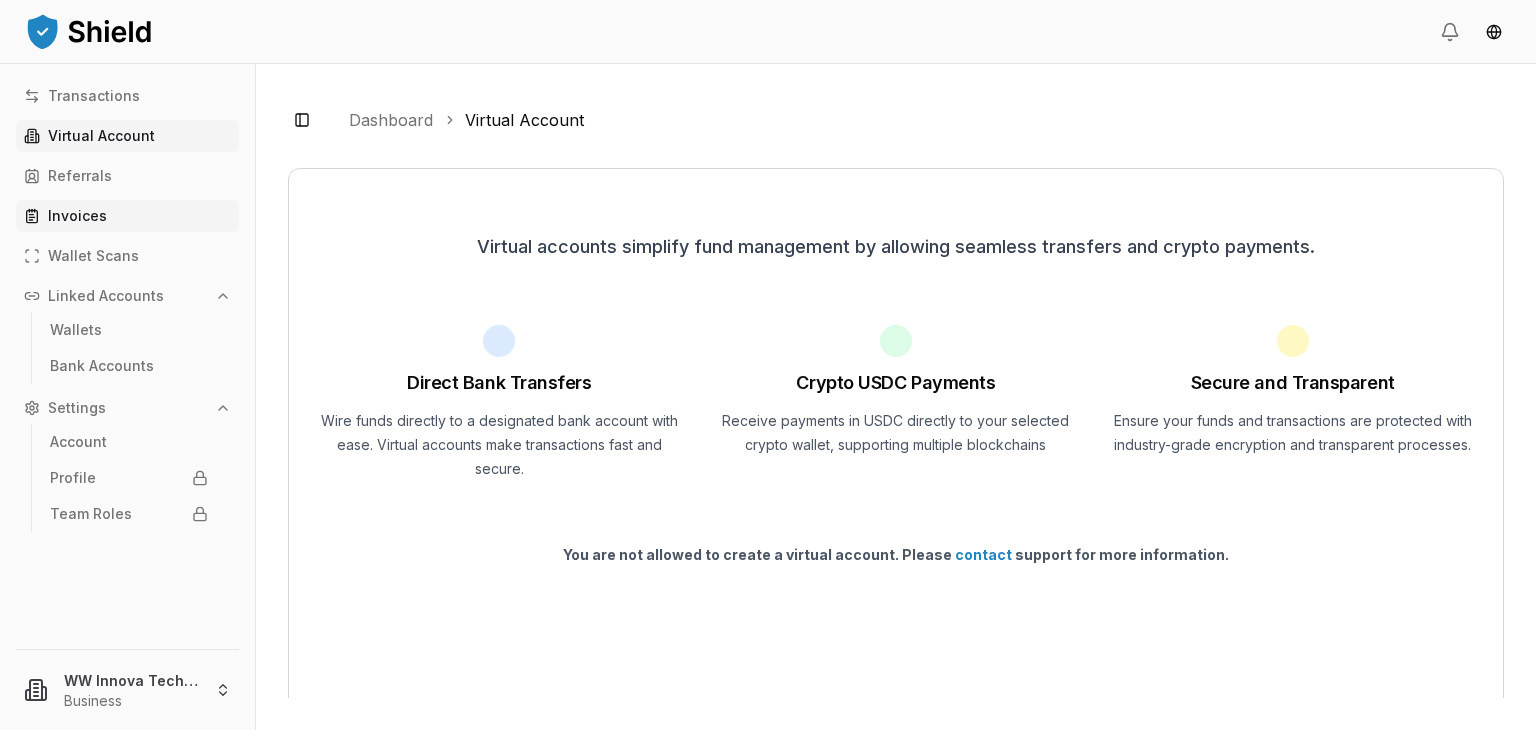 click on "Invoices" at bounding box center [127, 216] 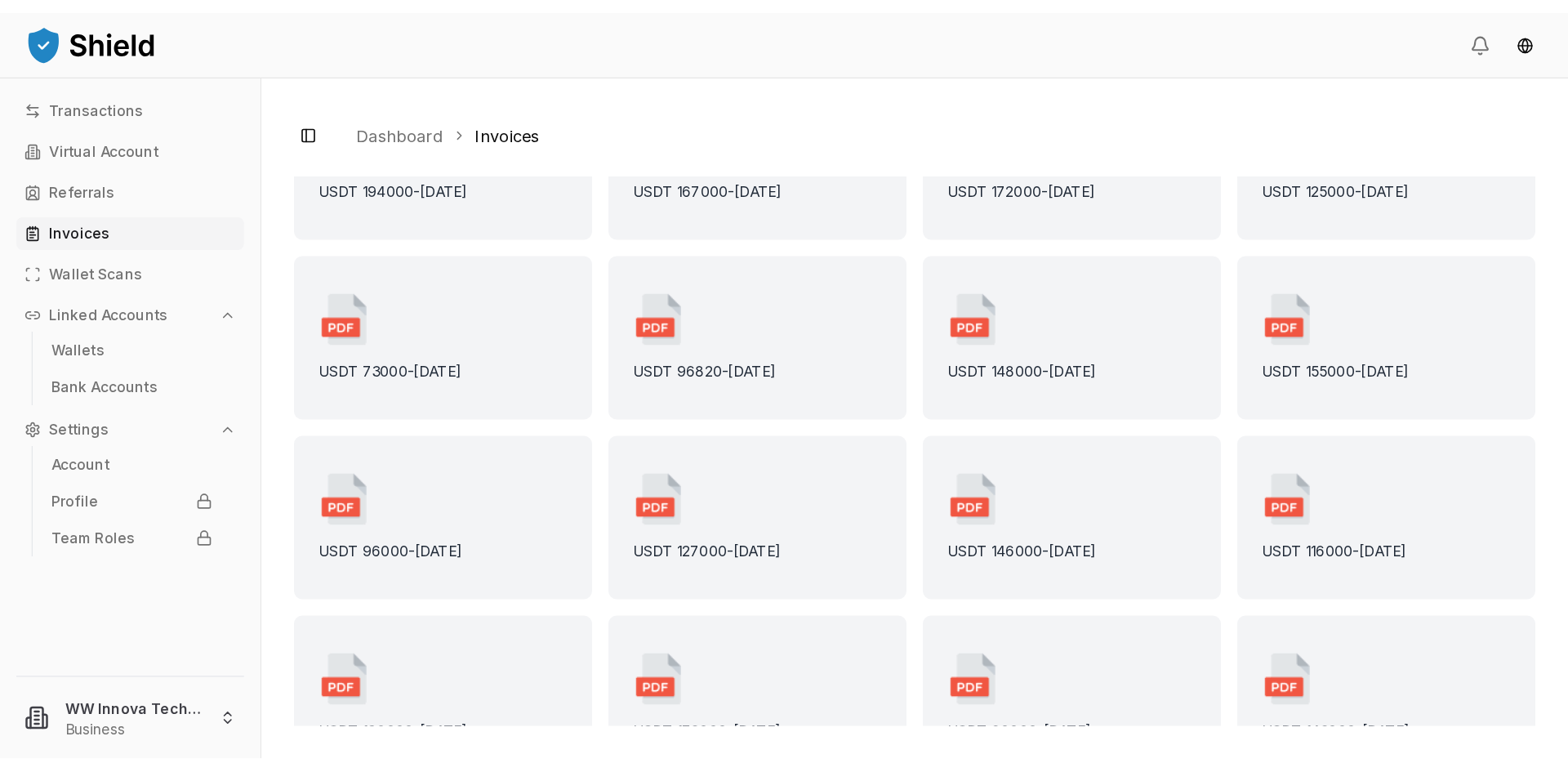 scroll, scrollTop: 0, scrollLeft: 0, axis: both 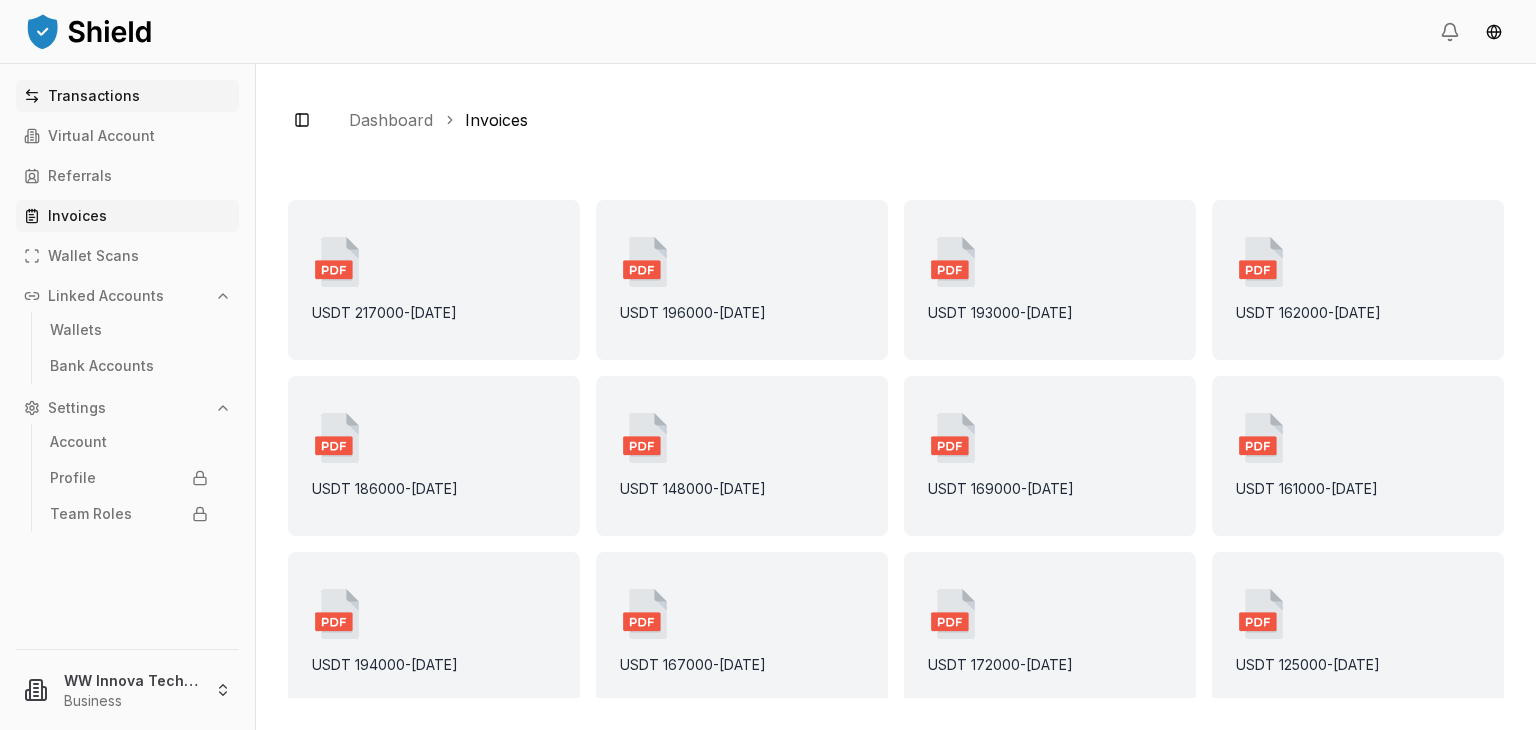 click on "Transactions" at bounding box center [94, 96] 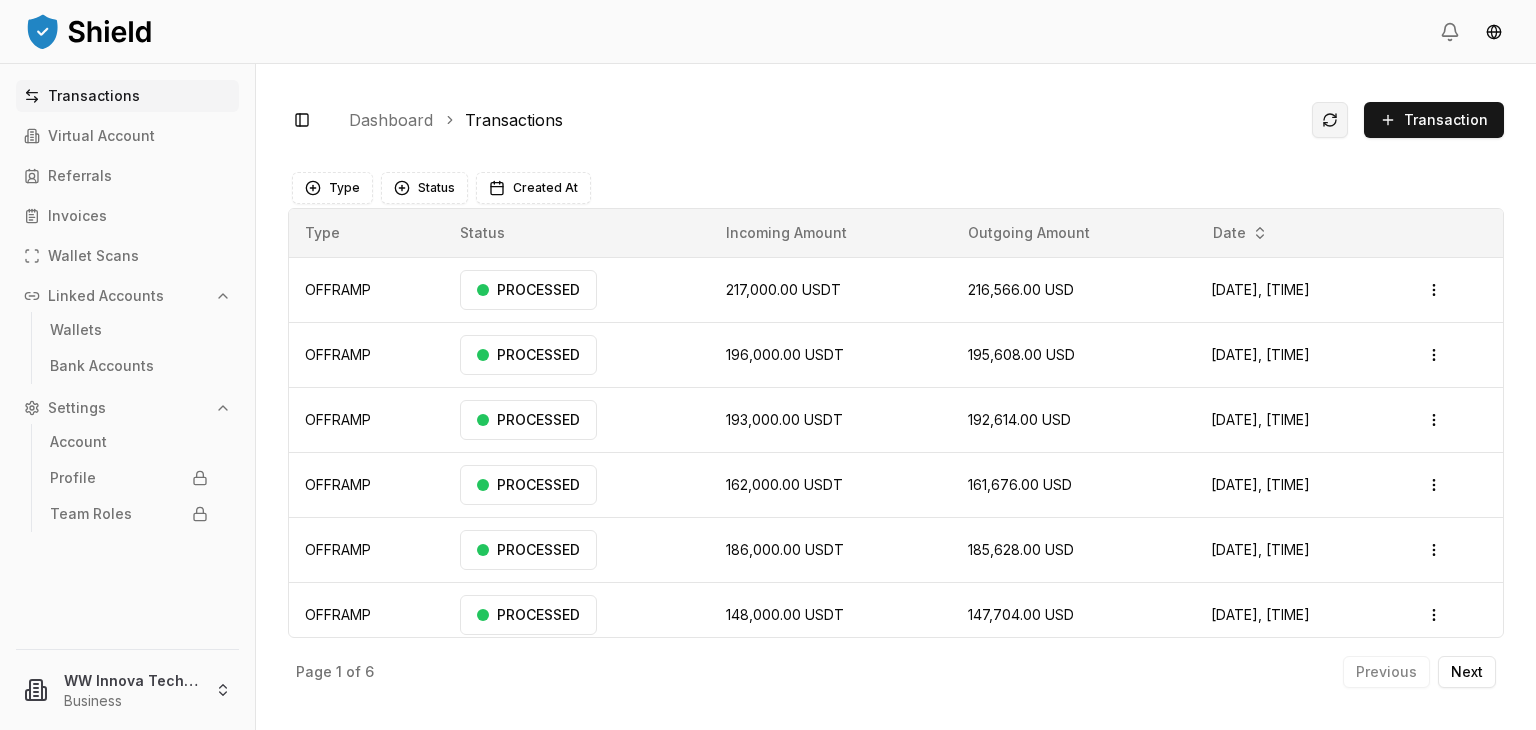 click at bounding box center (1330, 120) 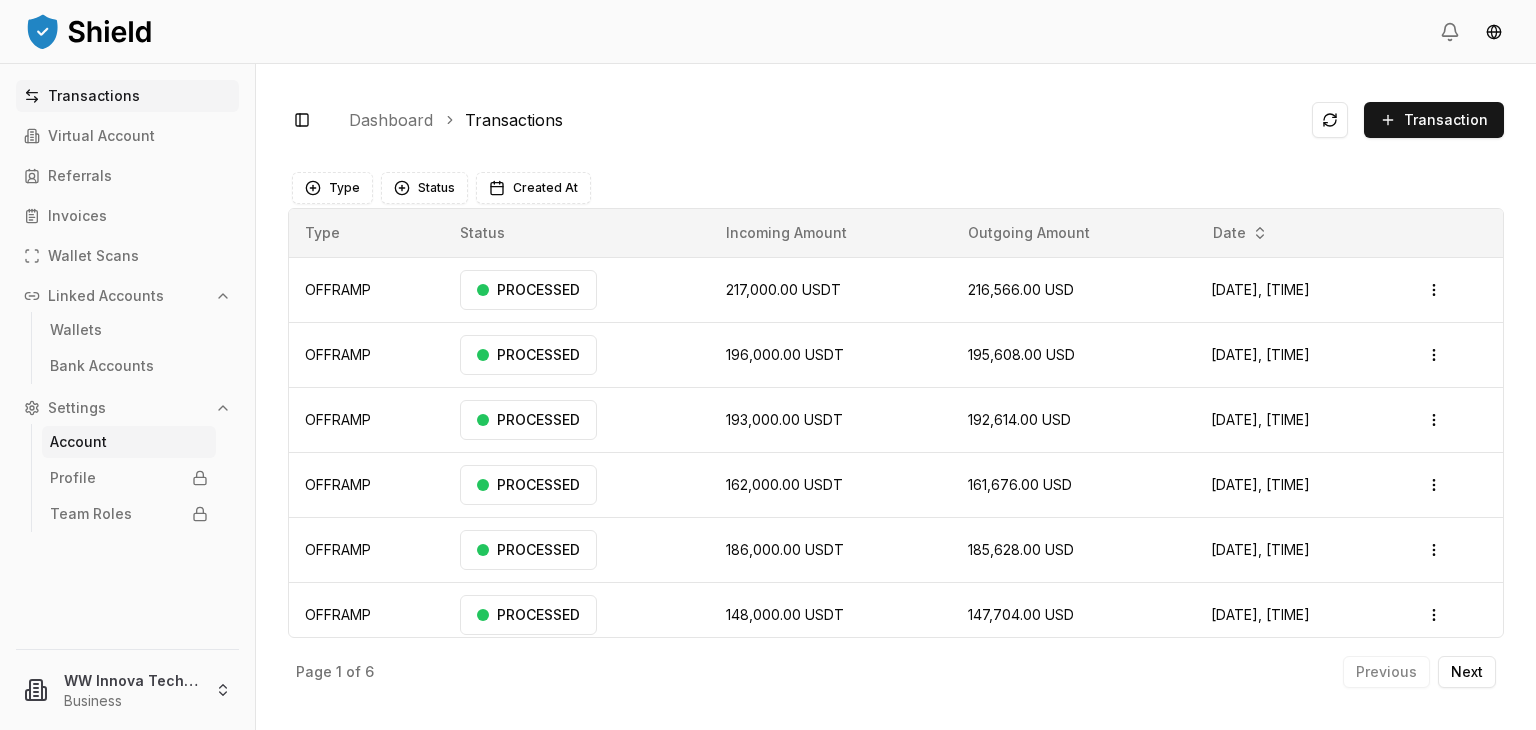 click on "Account" at bounding box center [78, 442] 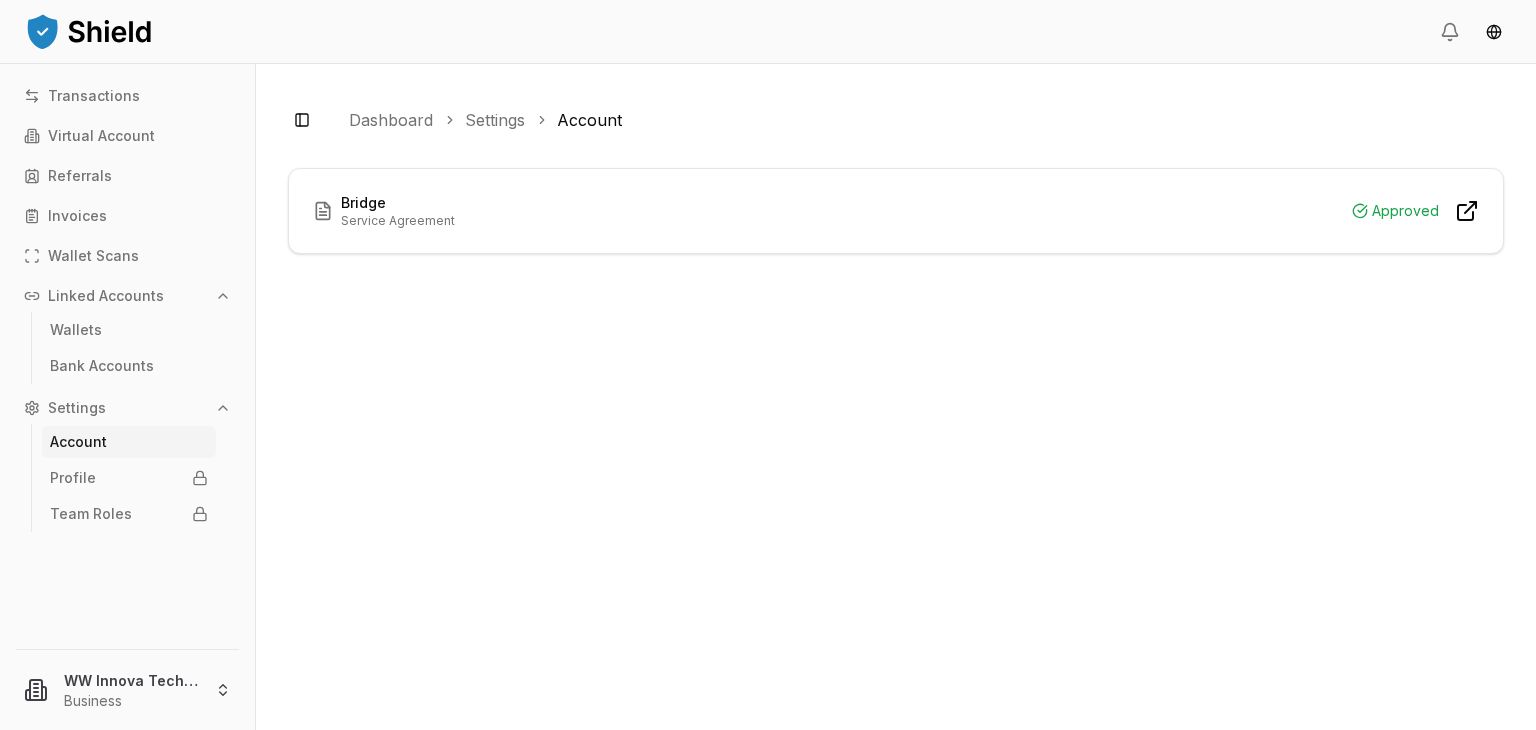 drag, startPoint x: 816, startPoint y: 468, endPoint x: 714, endPoint y: 480, distance: 102.70345 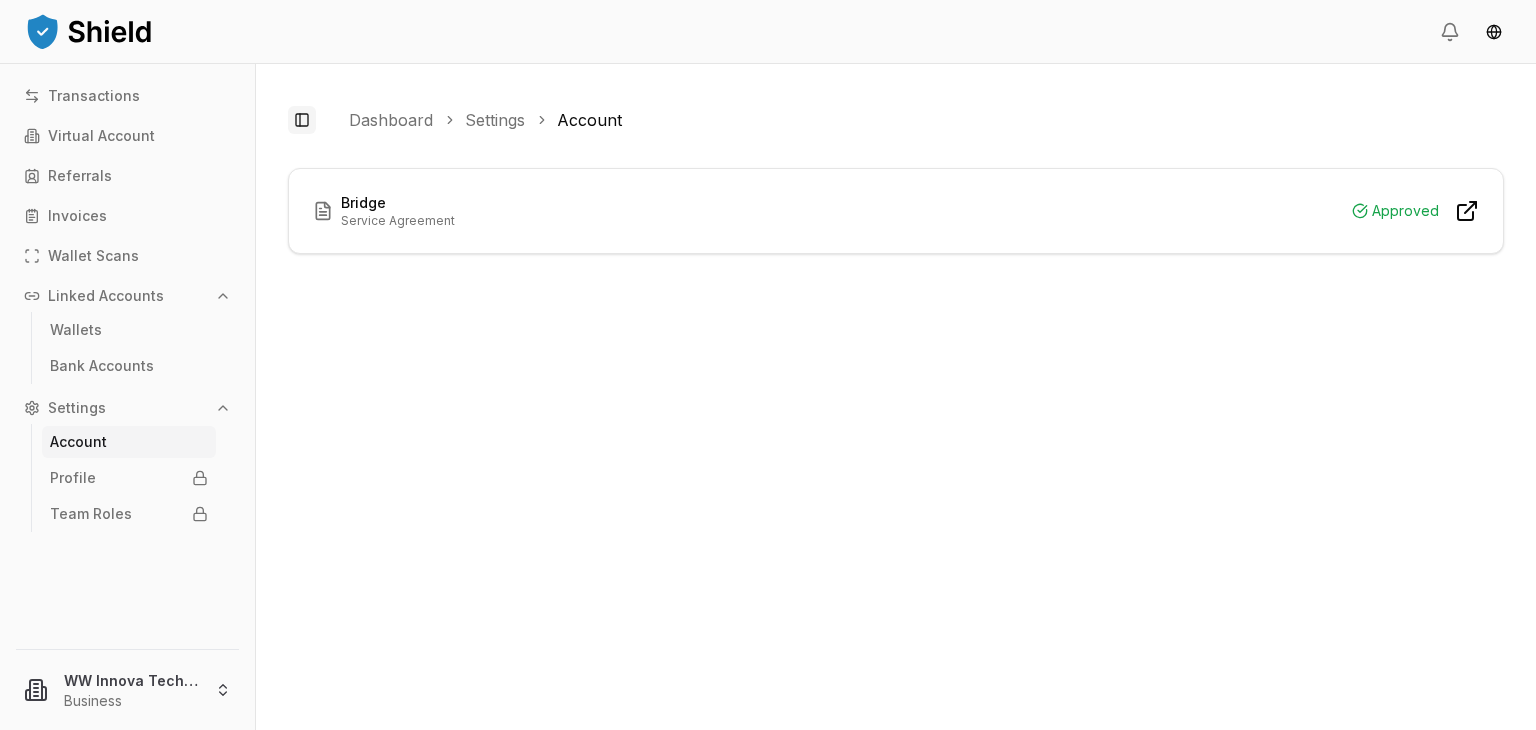 click on "Toggle Sidebar" at bounding box center [302, 120] 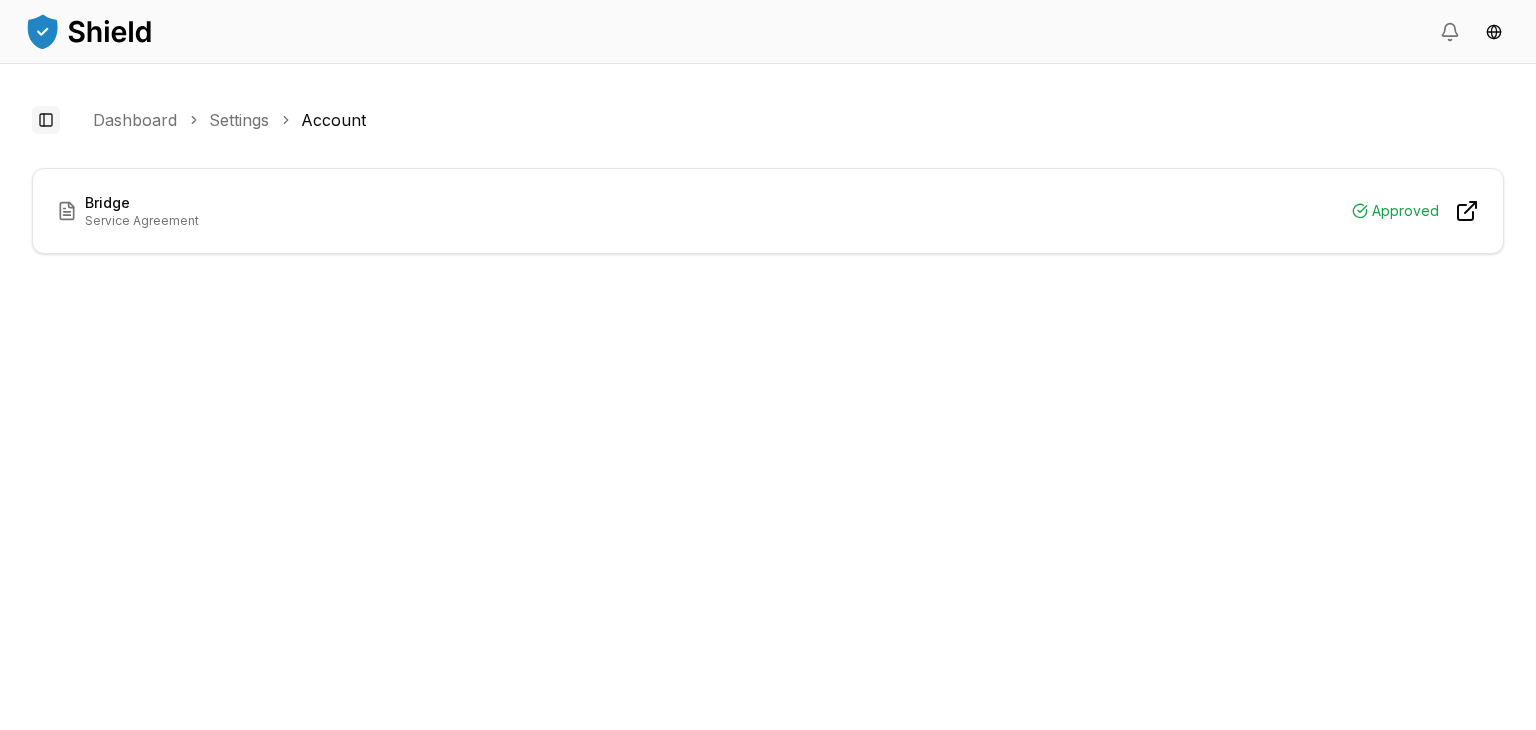 click on "Toggle Sidebar" at bounding box center [46, 120] 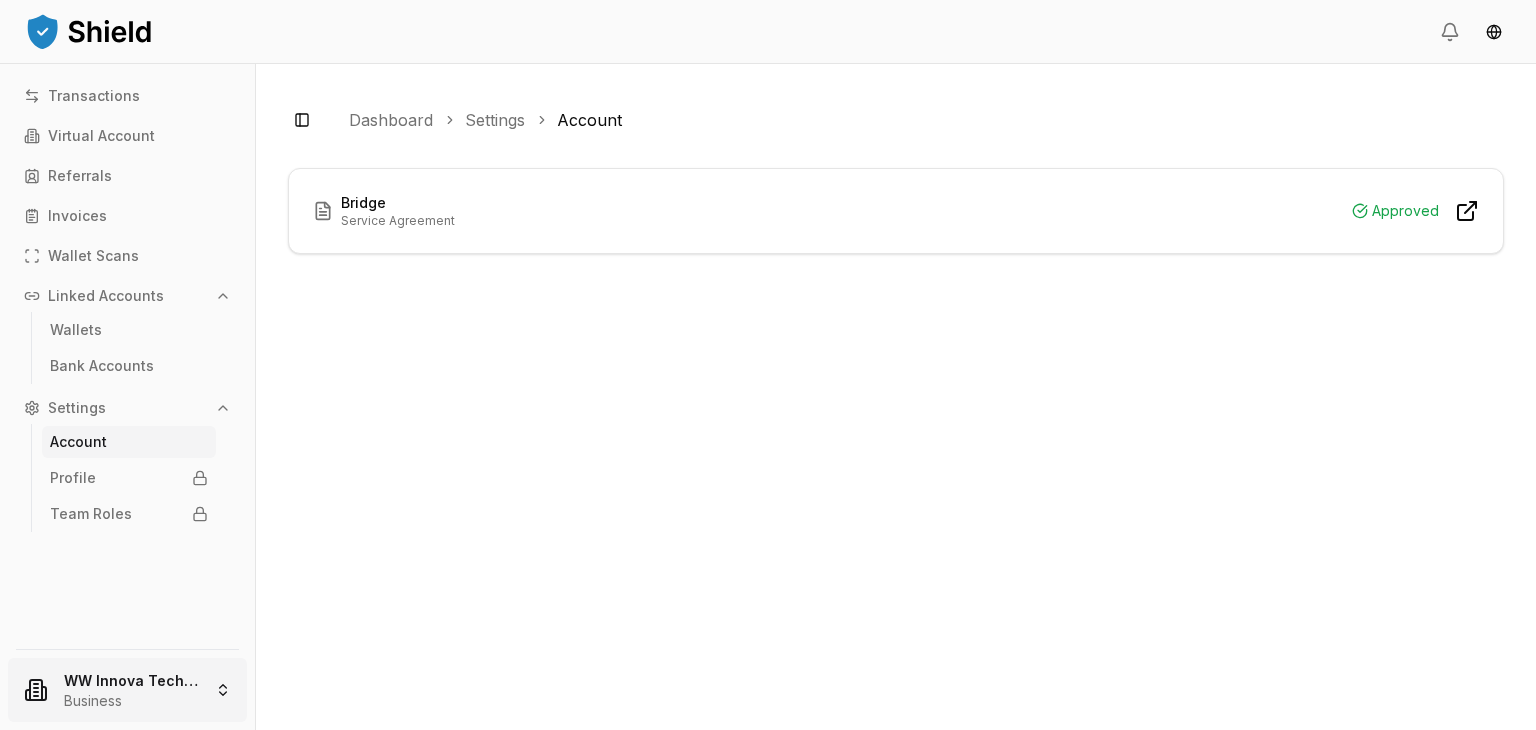 click on "Transactions Virtual Account Referrals Invoices Wallet Scans Linked Accounts Wallets Bank Accounts Settings Account Profile Team Roles WW Innova Tech LLC Business Toggle Sidebar Dashboard Settings Account Bridge Service Agreement Approved" at bounding box center (768, 365) 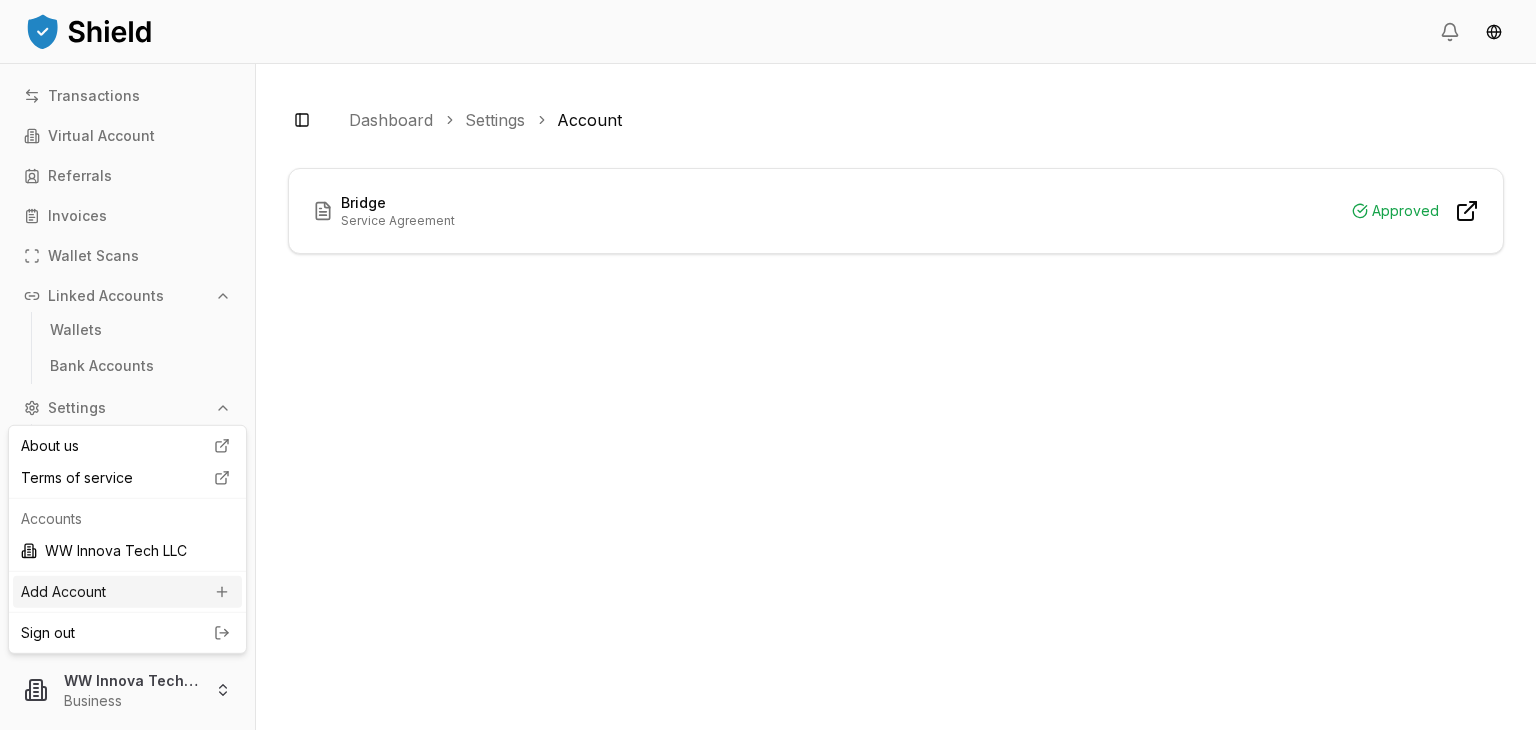 click on "Add Account" at bounding box center (127, 592) 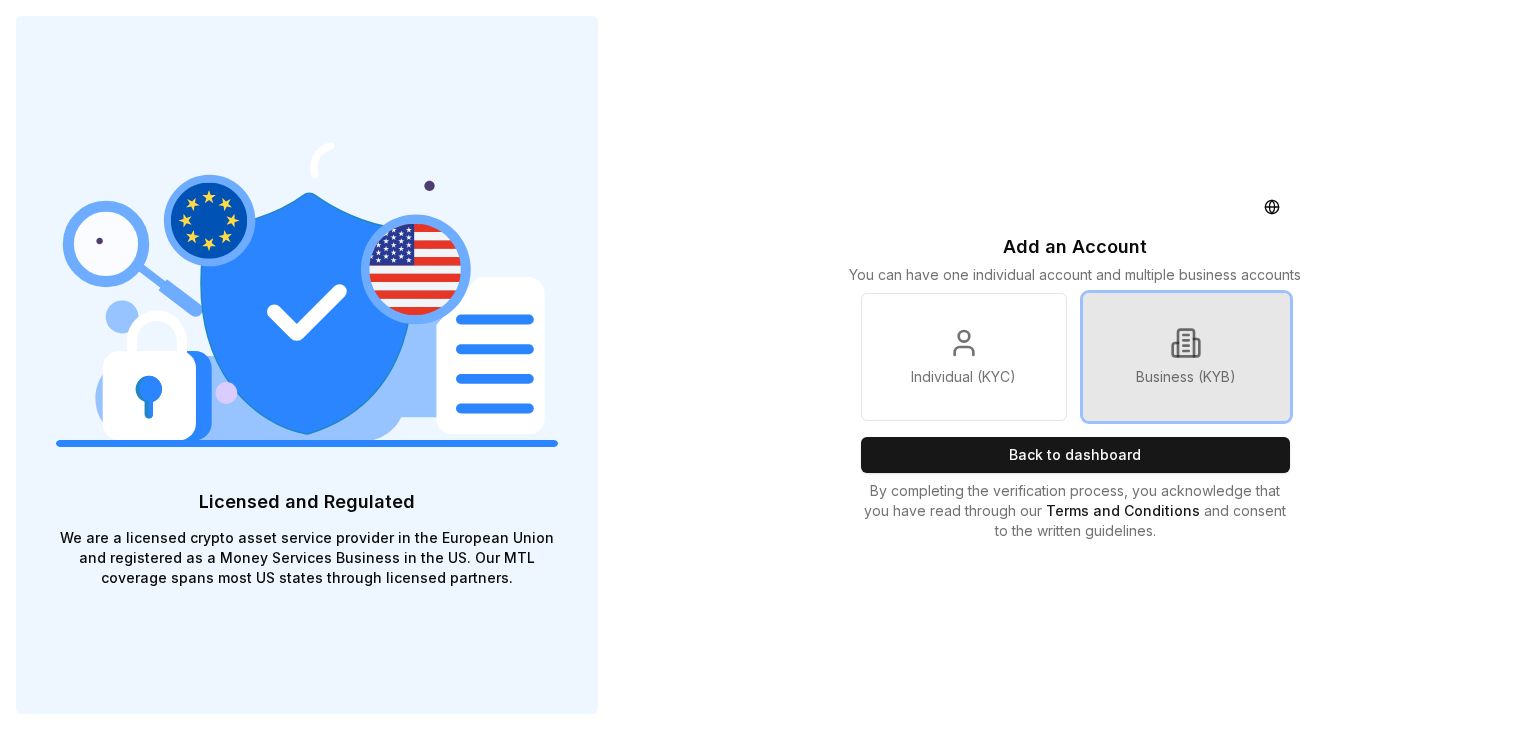 click 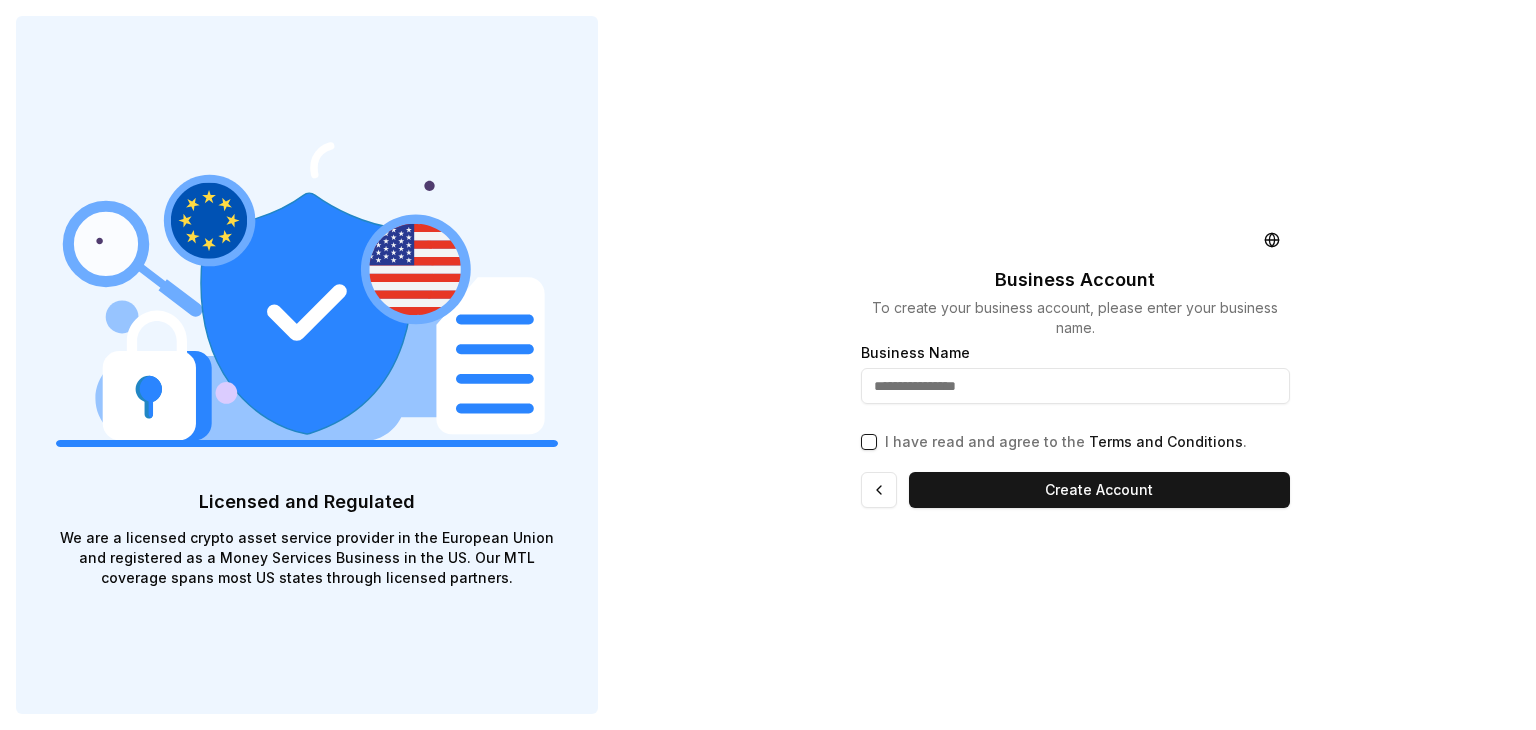 click at bounding box center [1075, 386] 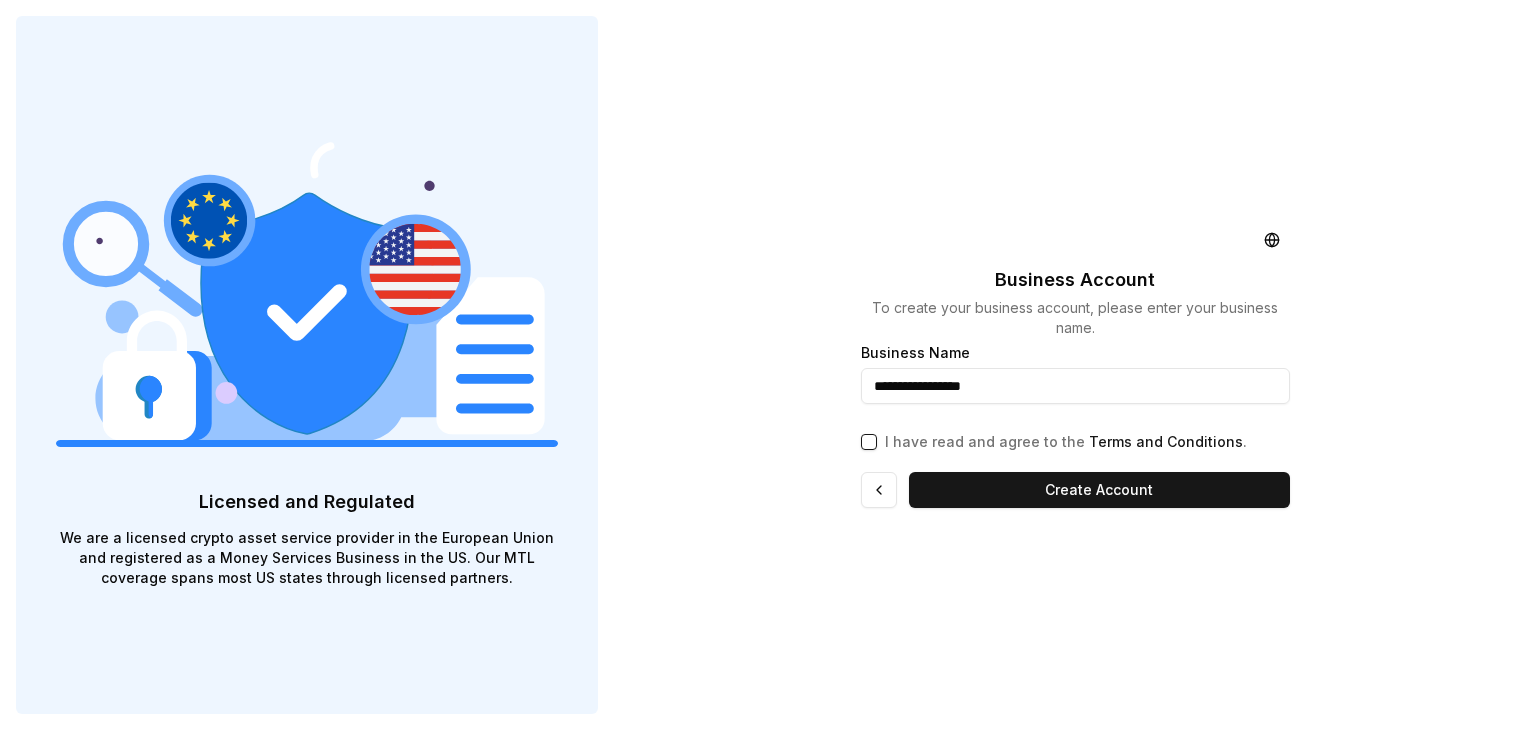 type on "**********" 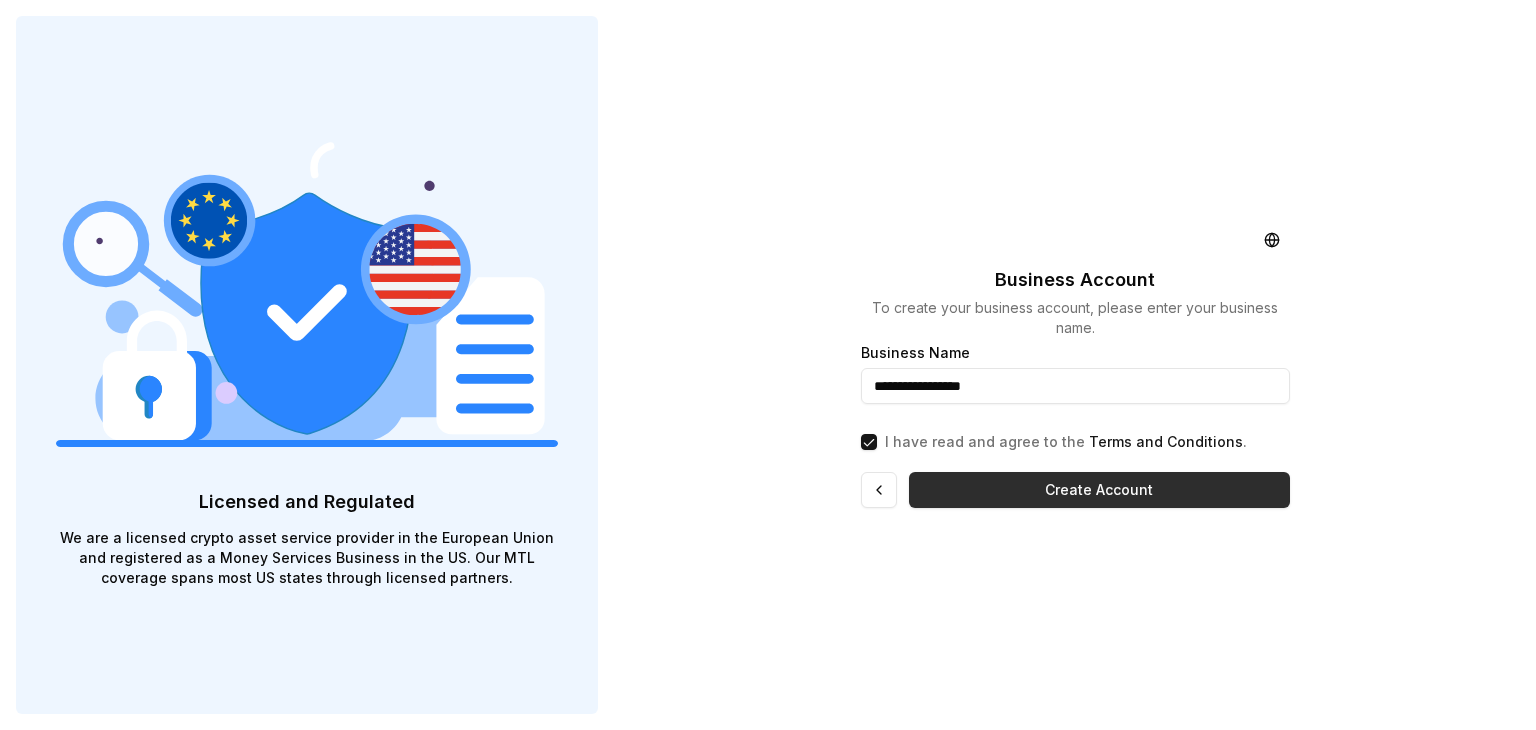 click on "Create Account" at bounding box center (1099, 490) 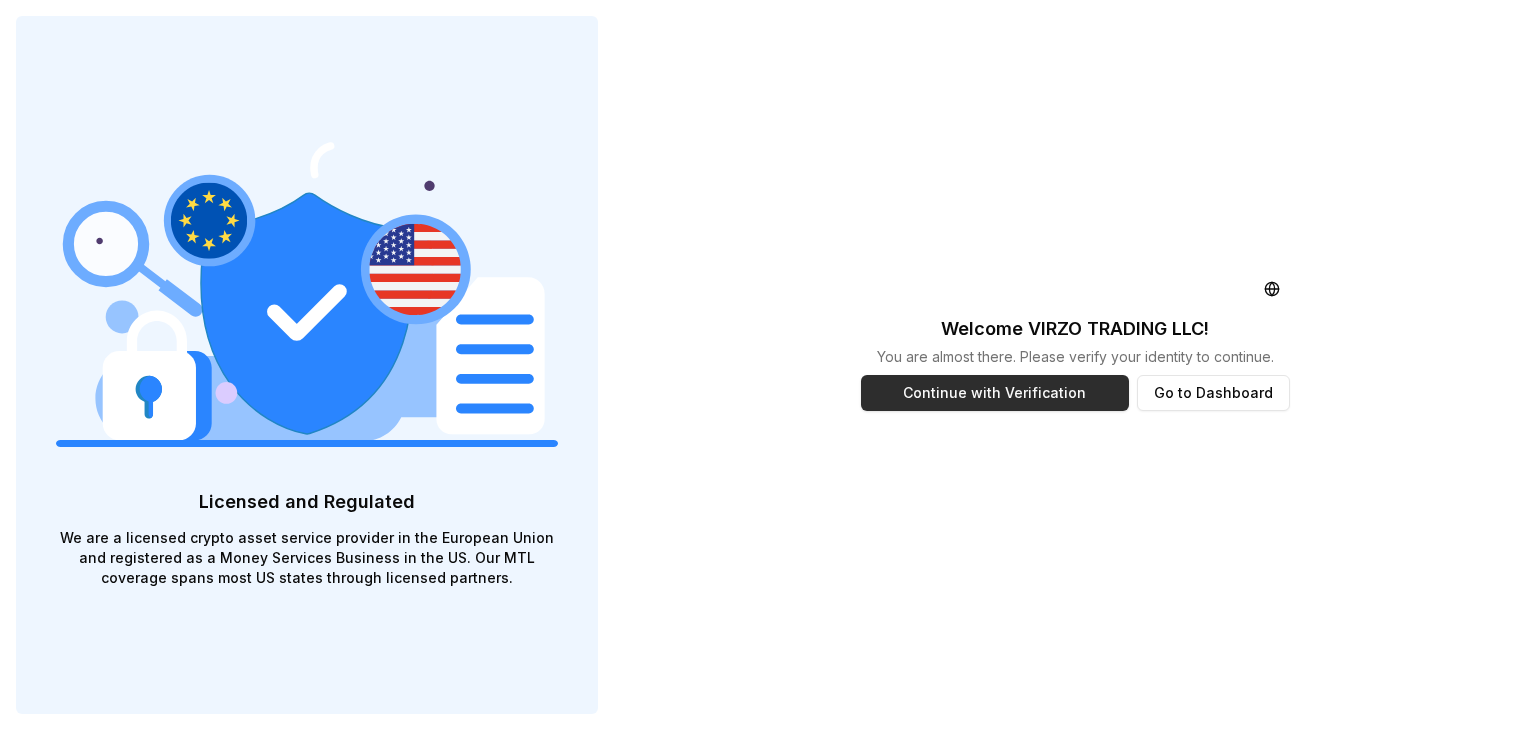 click on "Continue with Verification" at bounding box center [995, 393] 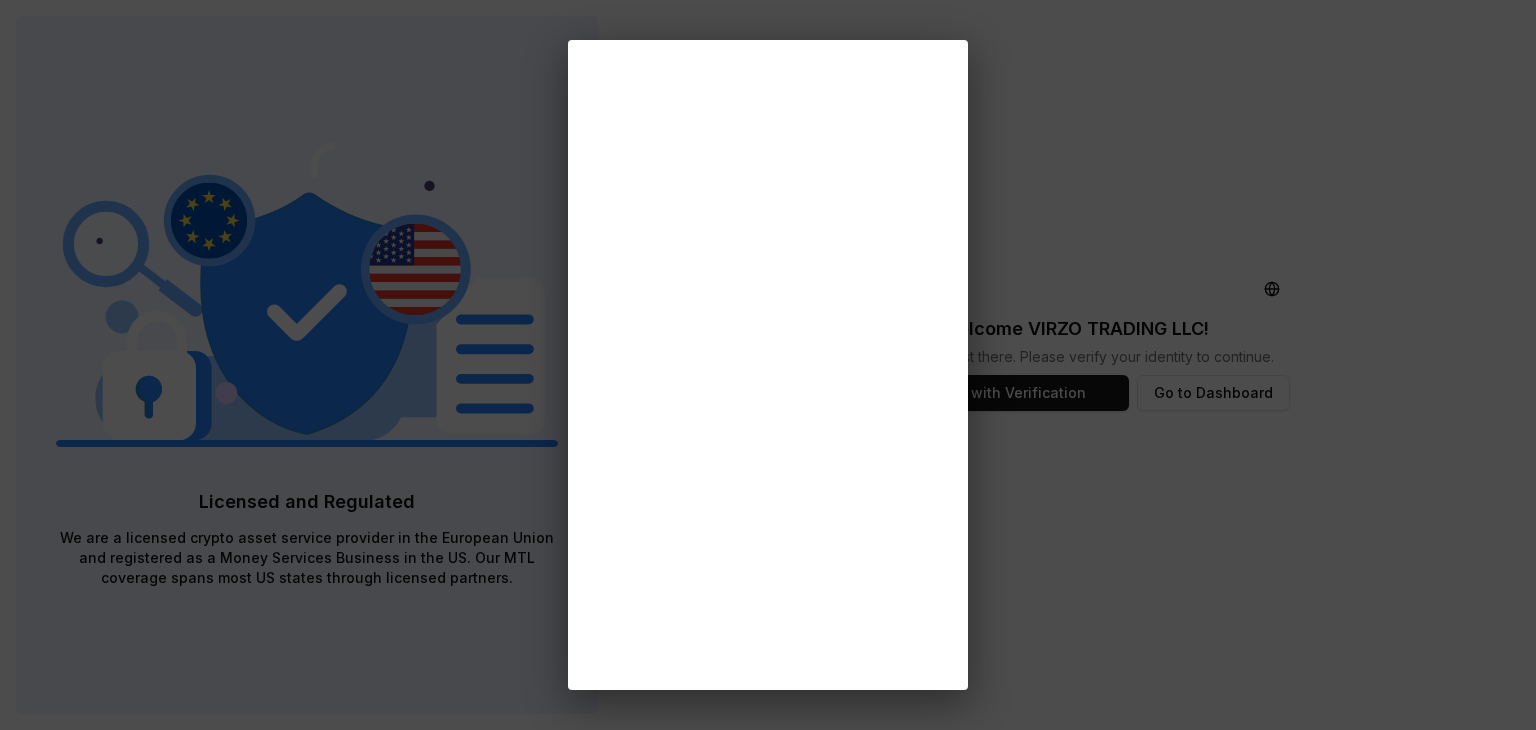 click at bounding box center [768, 365] 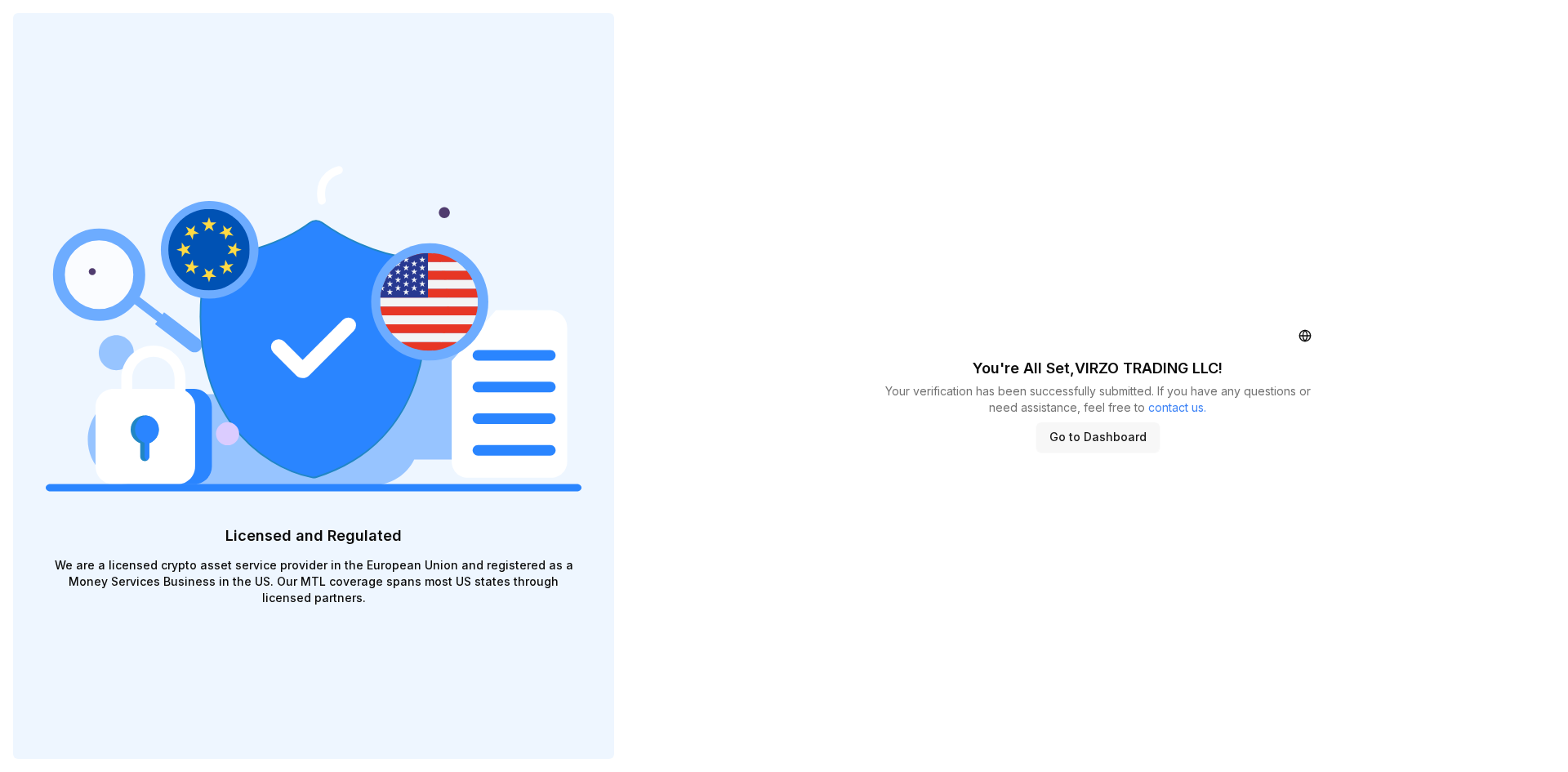 click on "Go to Dashboard" at bounding box center [1098, 437] 